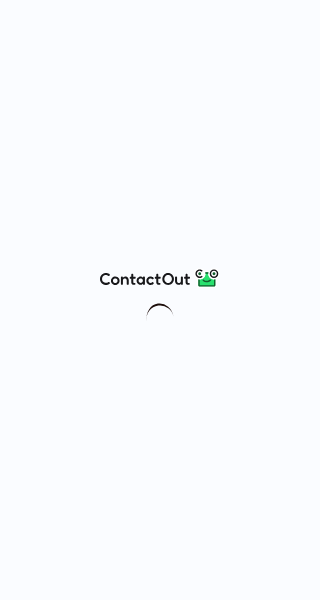 scroll, scrollTop: 0, scrollLeft: 0, axis: both 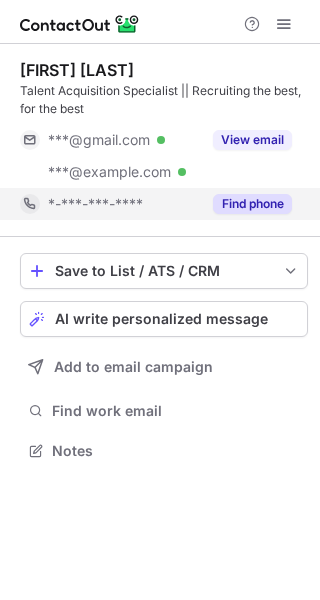 click on "Find phone" at bounding box center (252, 204) 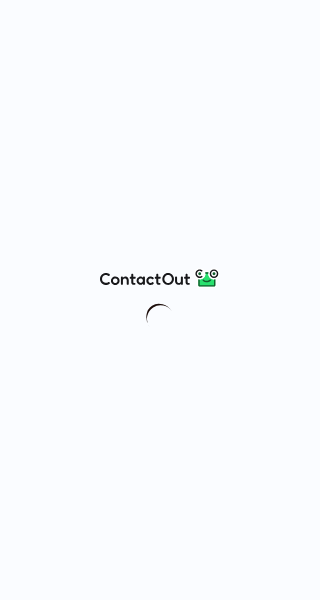scroll, scrollTop: 0, scrollLeft: 0, axis: both 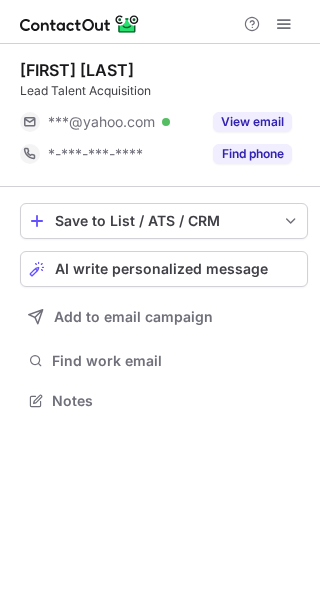 drag, startPoint x: 224, startPoint y: 69, endPoint x: 12, endPoint y: 73, distance: 212.03773 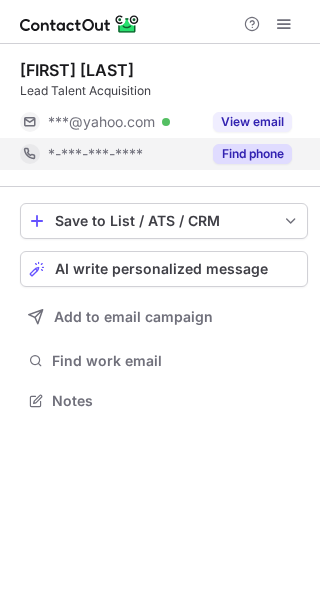 click on "Find phone" at bounding box center (252, 154) 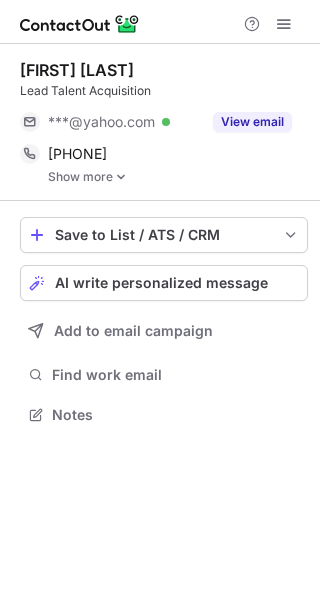 scroll, scrollTop: 10, scrollLeft: 10, axis: both 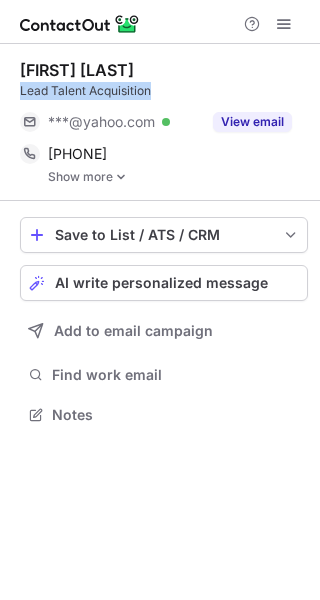 drag, startPoint x: 151, startPoint y: 90, endPoint x: 16, endPoint y: 90, distance: 135 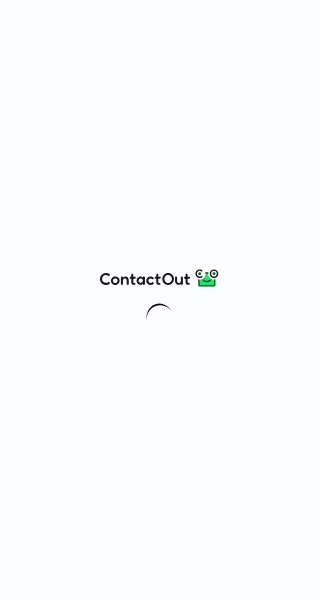 scroll, scrollTop: 0, scrollLeft: 0, axis: both 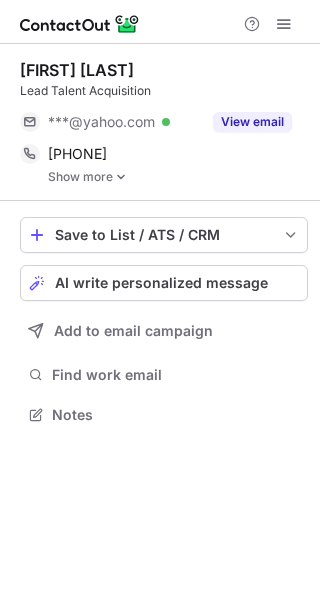 click on "Show more" at bounding box center (178, 177) 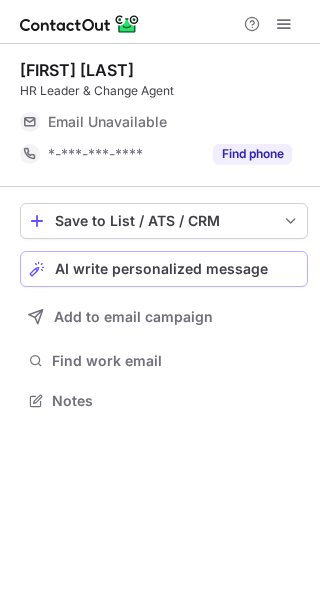 scroll, scrollTop: 0, scrollLeft: 0, axis: both 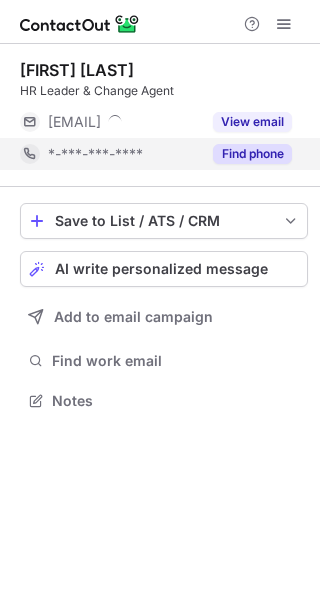 click on "Find phone" at bounding box center [252, 154] 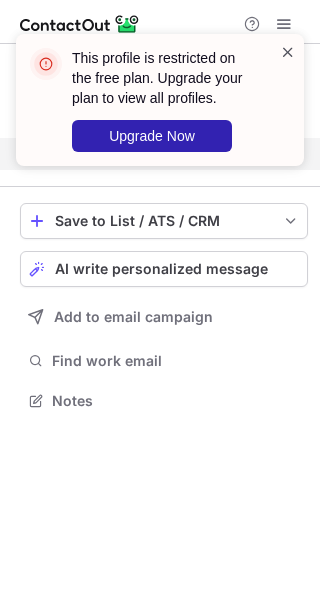 click at bounding box center (288, 52) 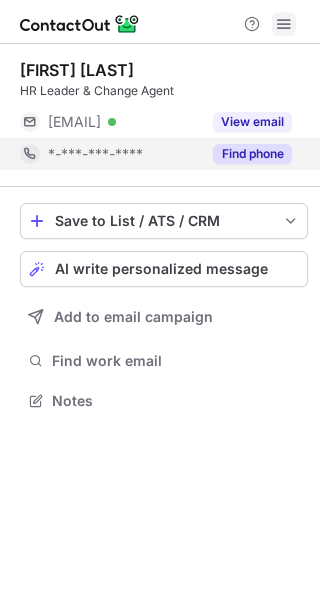 click at bounding box center (284, 24) 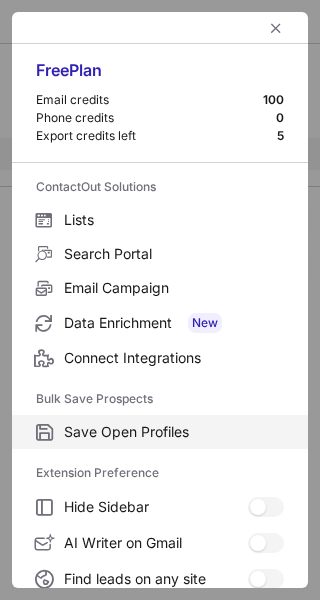 scroll, scrollTop: 307, scrollLeft: 0, axis: vertical 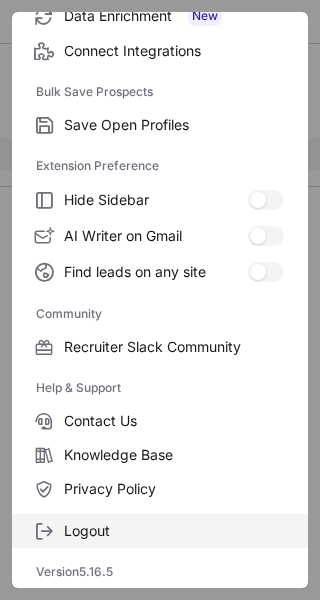 click on "Logout" at bounding box center (174, 531) 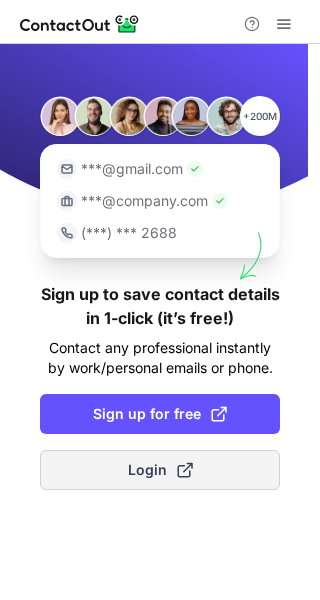 click on "Login" at bounding box center (160, 470) 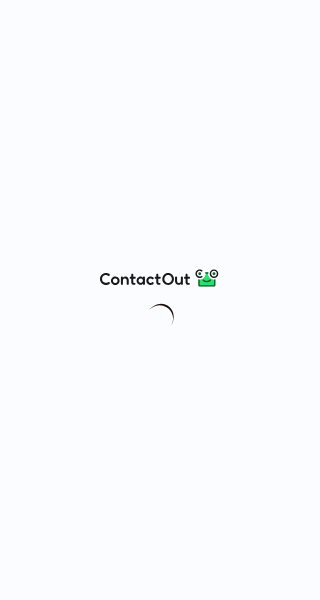 scroll, scrollTop: 0, scrollLeft: 0, axis: both 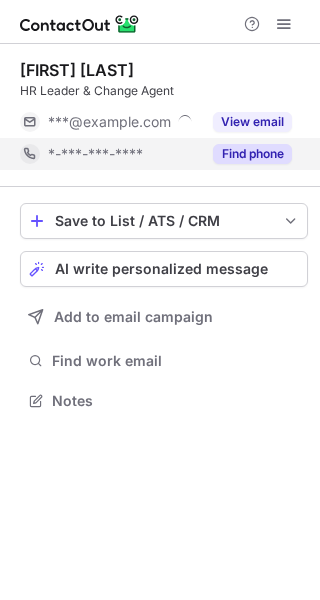 click on "Find phone" at bounding box center (252, 154) 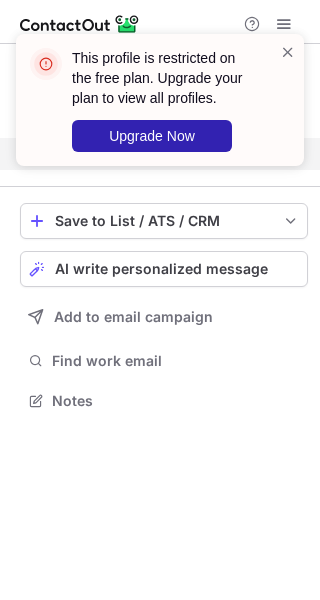 click on "This profile is restricted on the free plan. Upgrade your plan to view all profiles. Upgrade Now" at bounding box center (160, 108) 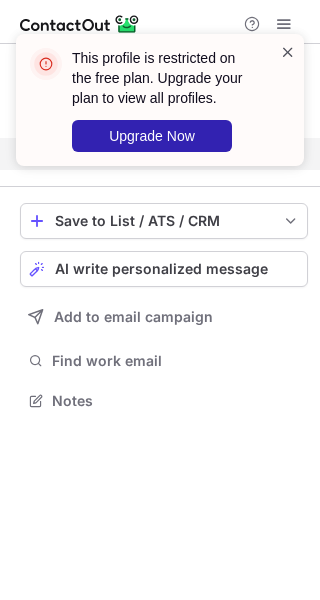 click at bounding box center [288, 100] 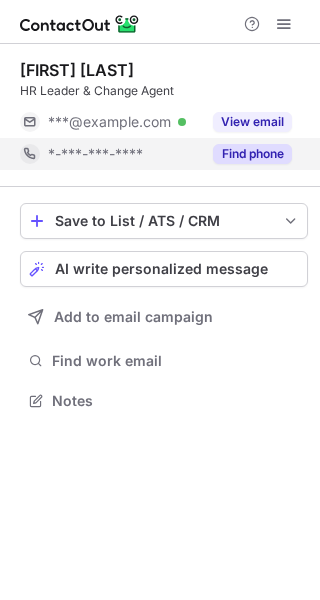 click at bounding box center (288, 52) 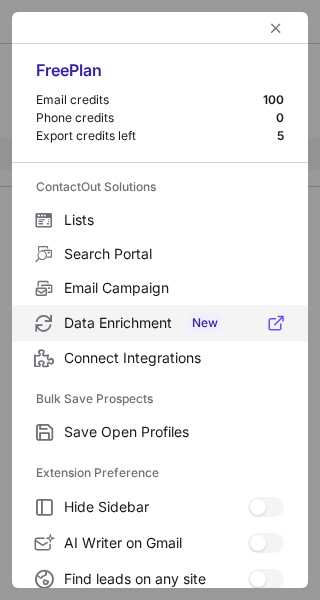 scroll, scrollTop: 307, scrollLeft: 0, axis: vertical 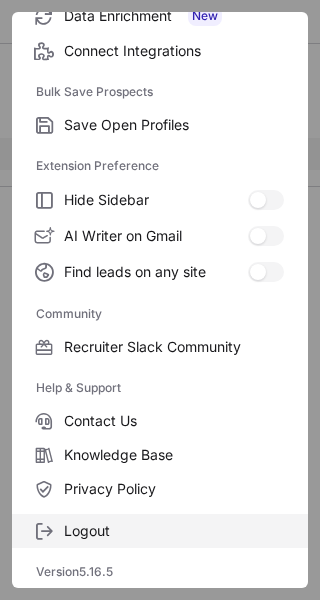 click on "Logout" at bounding box center (174, 531) 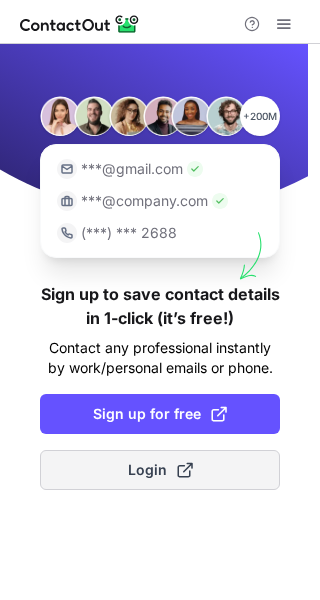click on "Login" at bounding box center (160, 470) 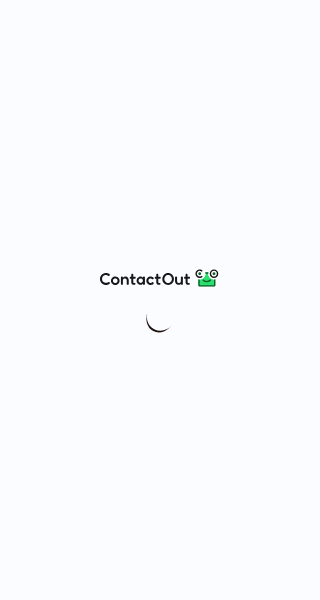 scroll, scrollTop: 0, scrollLeft: 0, axis: both 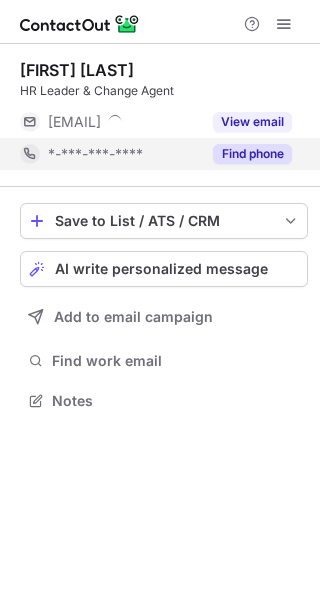 click on "Find phone" at bounding box center [252, 154] 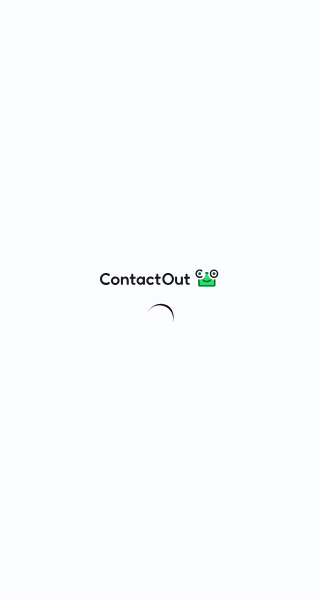 scroll, scrollTop: 0, scrollLeft: 0, axis: both 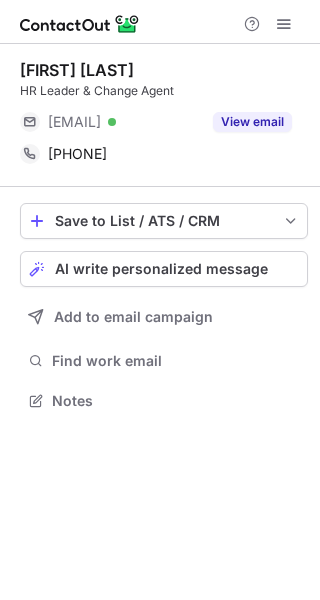 drag, startPoint x: 170, startPoint y: 68, endPoint x: -2, endPoint y: 67, distance: 172.00291 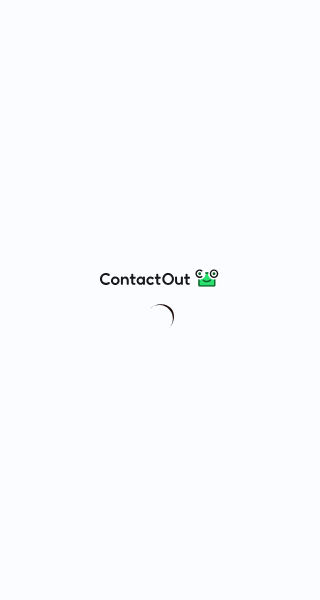 scroll, scrollTop: 0, scrollLeft: 0, axis: both 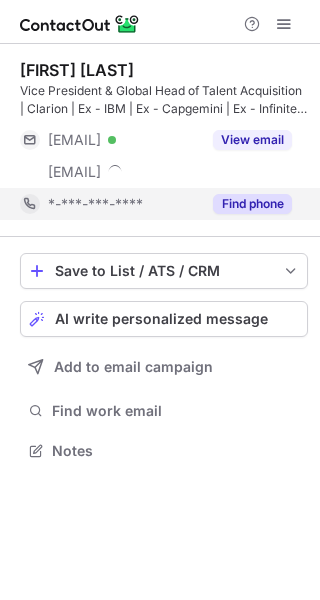click on "Find phone" at bounding box center (252, 204) 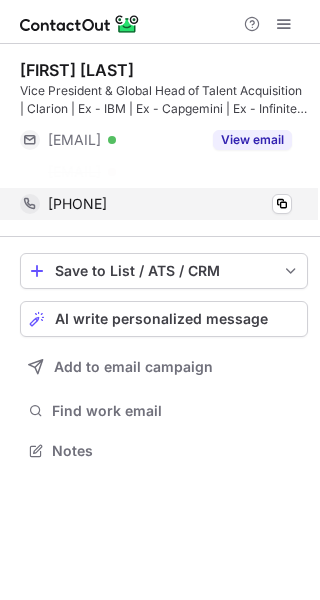 scroll, scrollTop: 404, scrollLeft: 320, axis: both 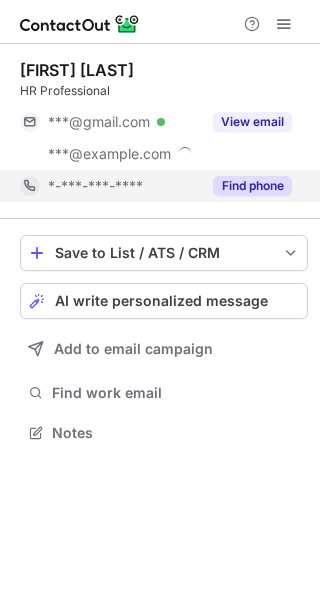 click on "Find phone" at bounding box center [252, 186] 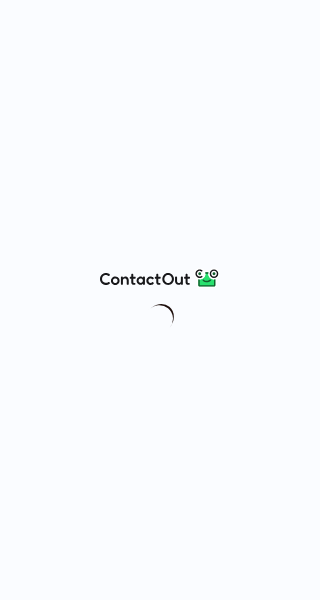 scroll, scrollTop: 0, scrollLeft: 0, axis: both 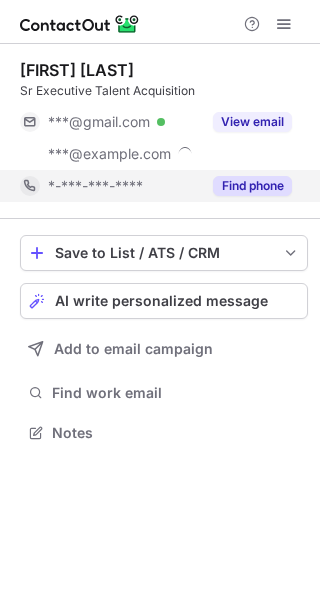 click on "Find phone" at bounding box center [252, 186] 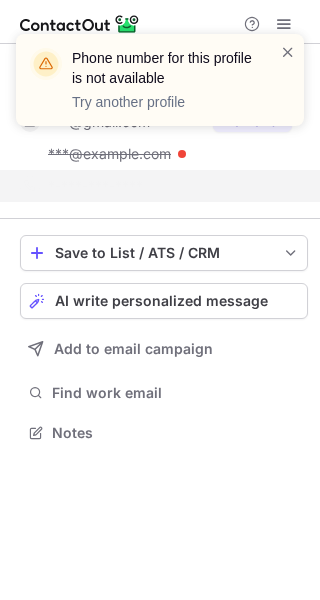 scroll, scrollTop: 386, scrollLeft: 320, axis: both 